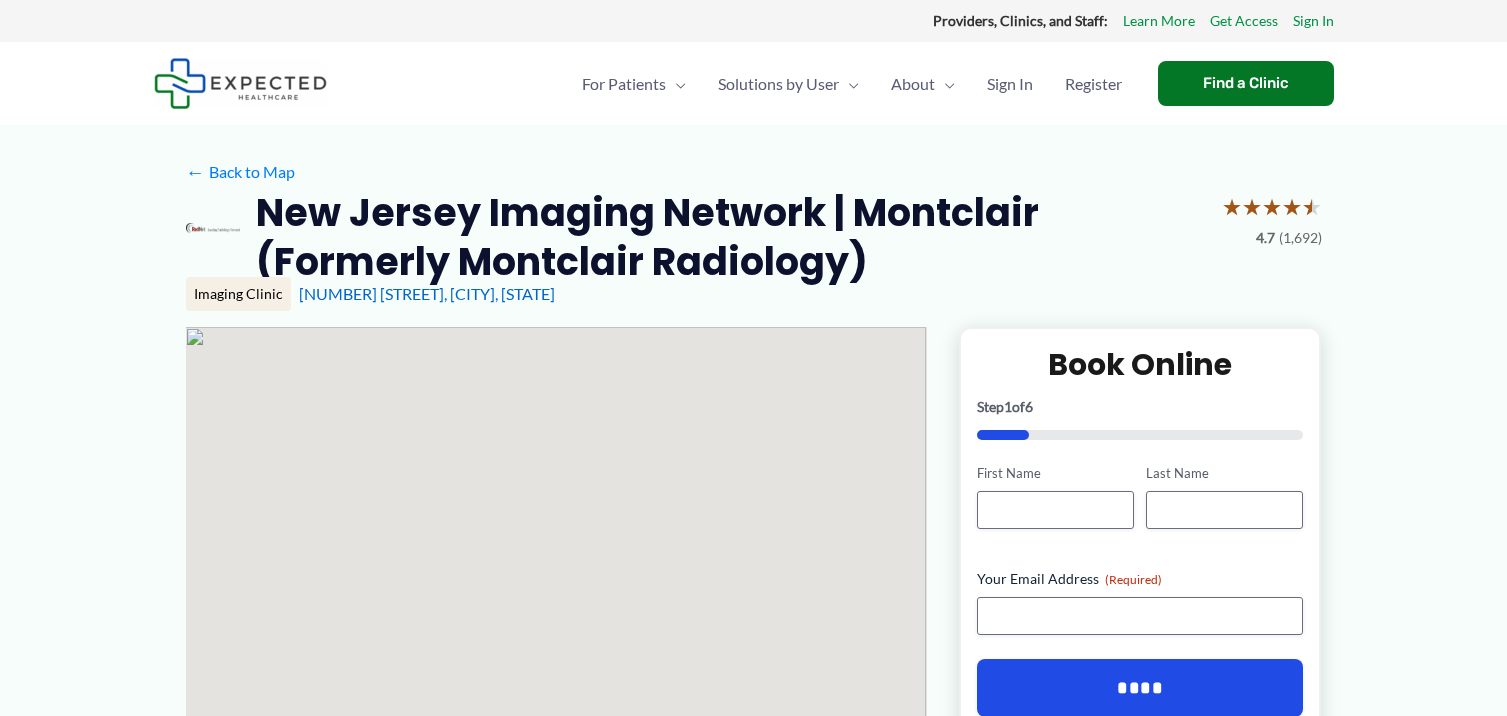 scroll, scrollTop: 0, scrollLeft: 0, axis: both 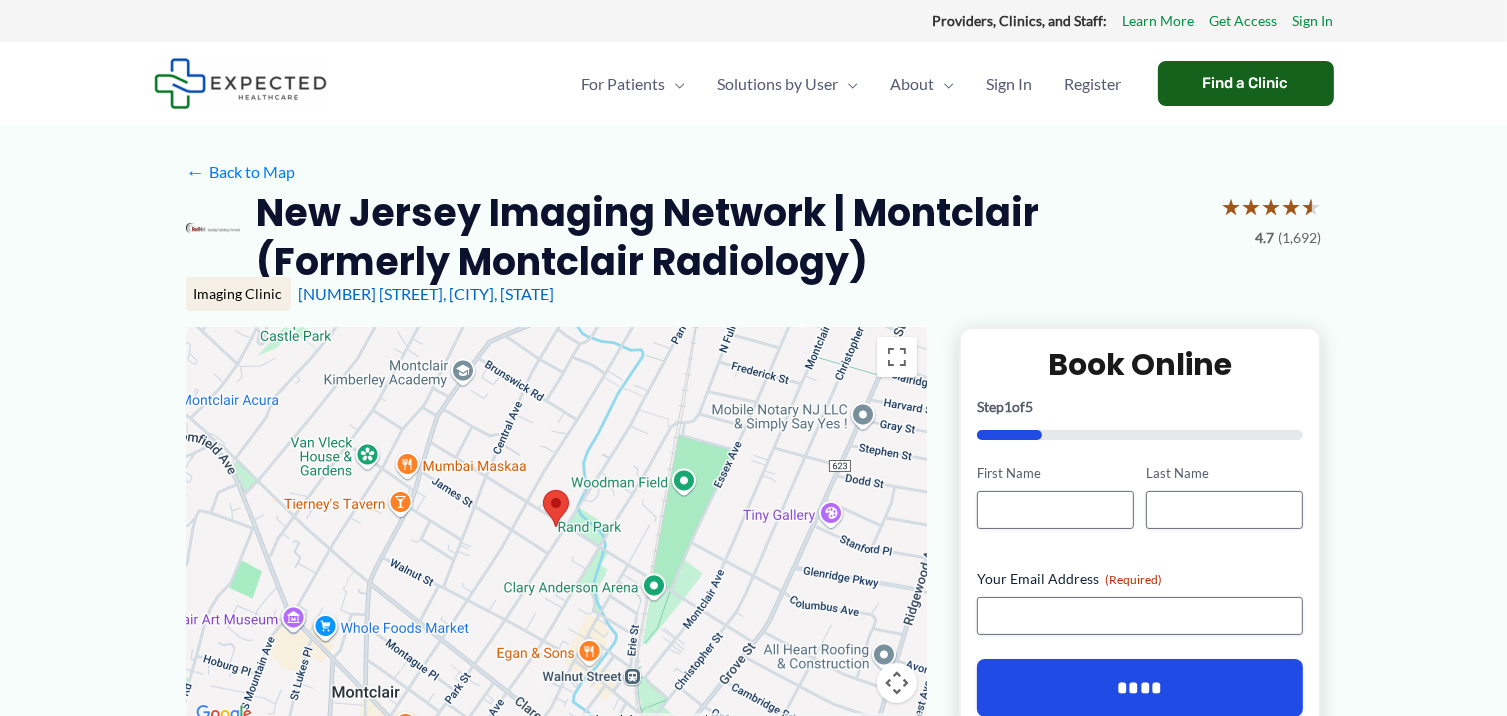 click on "Find a Clinic" at bounding box center [1246, 83] 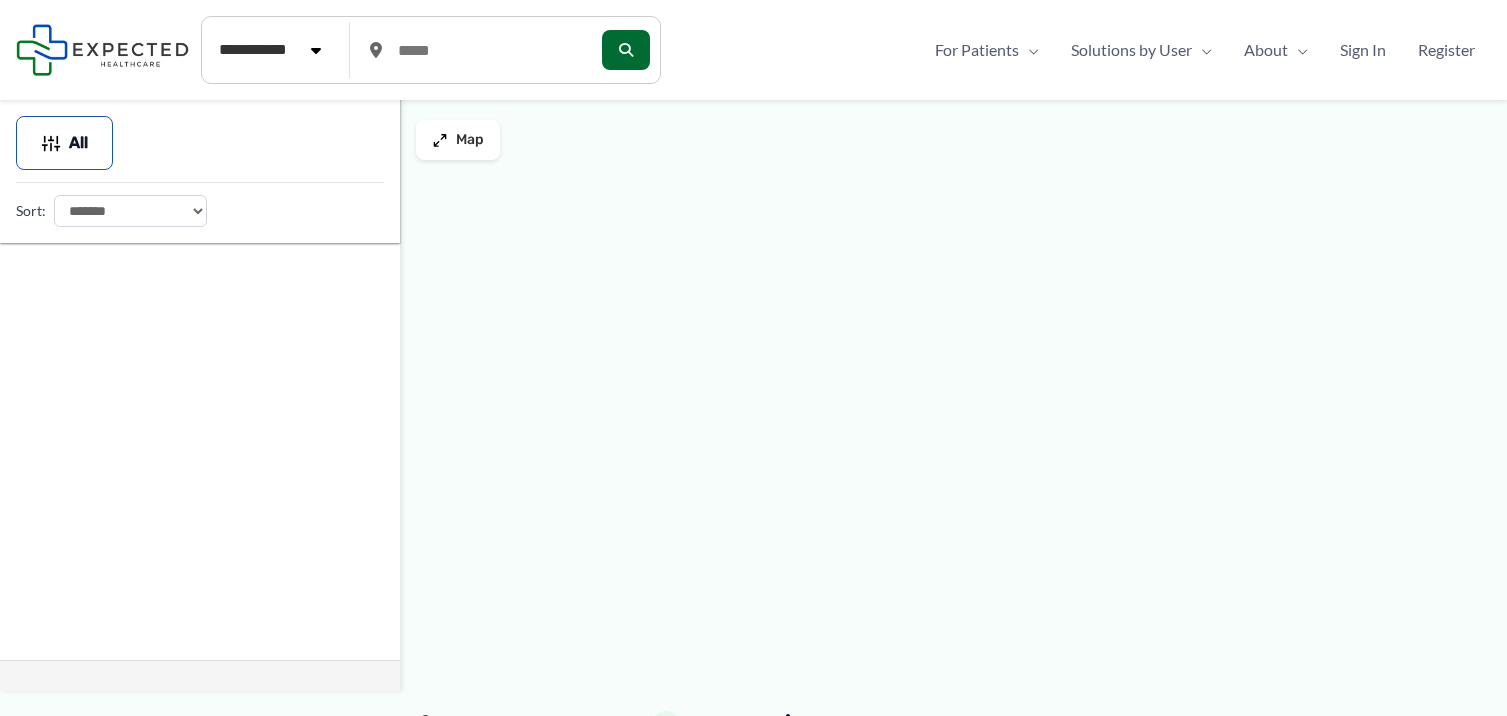scroll, scrollTop: 0, scrollLeft: 0, axis: both 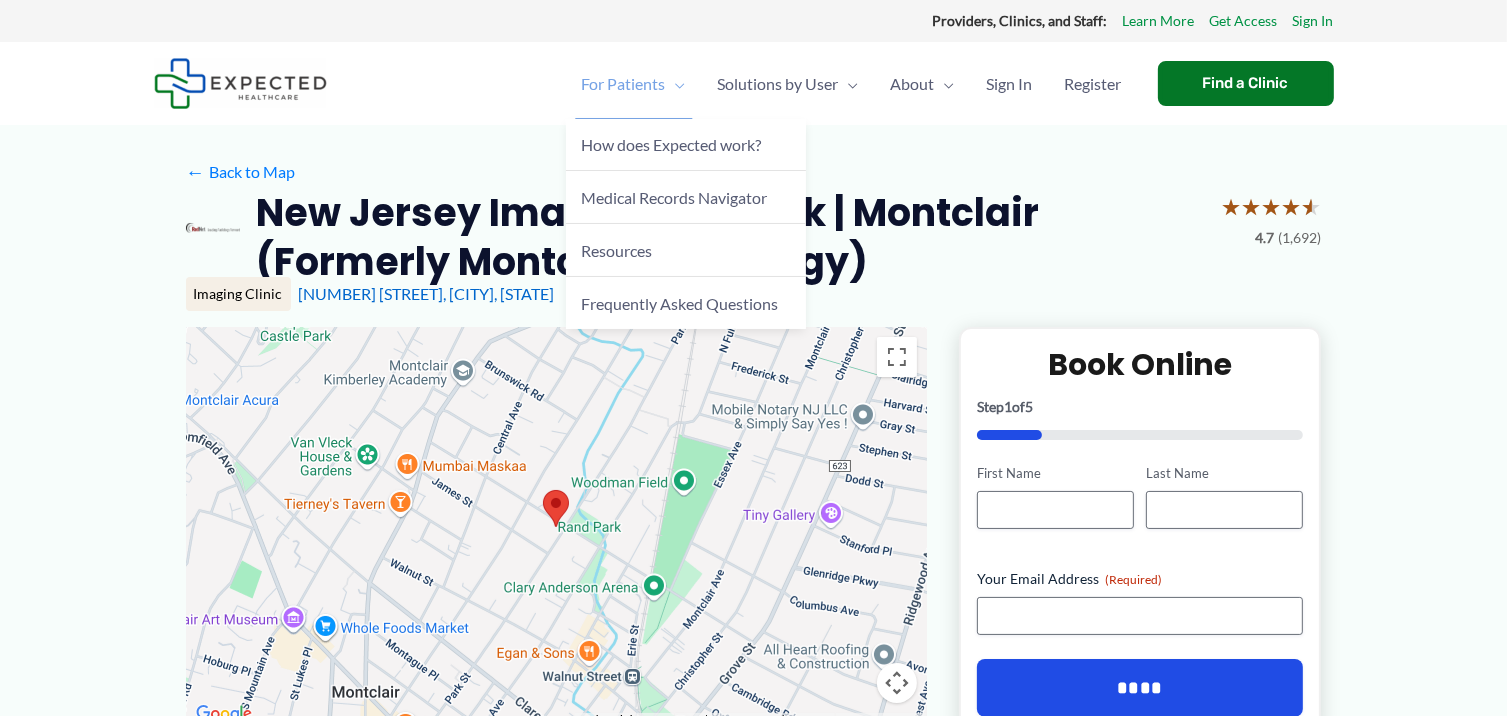 click on "For Patients" at bounding box center (624, 84) 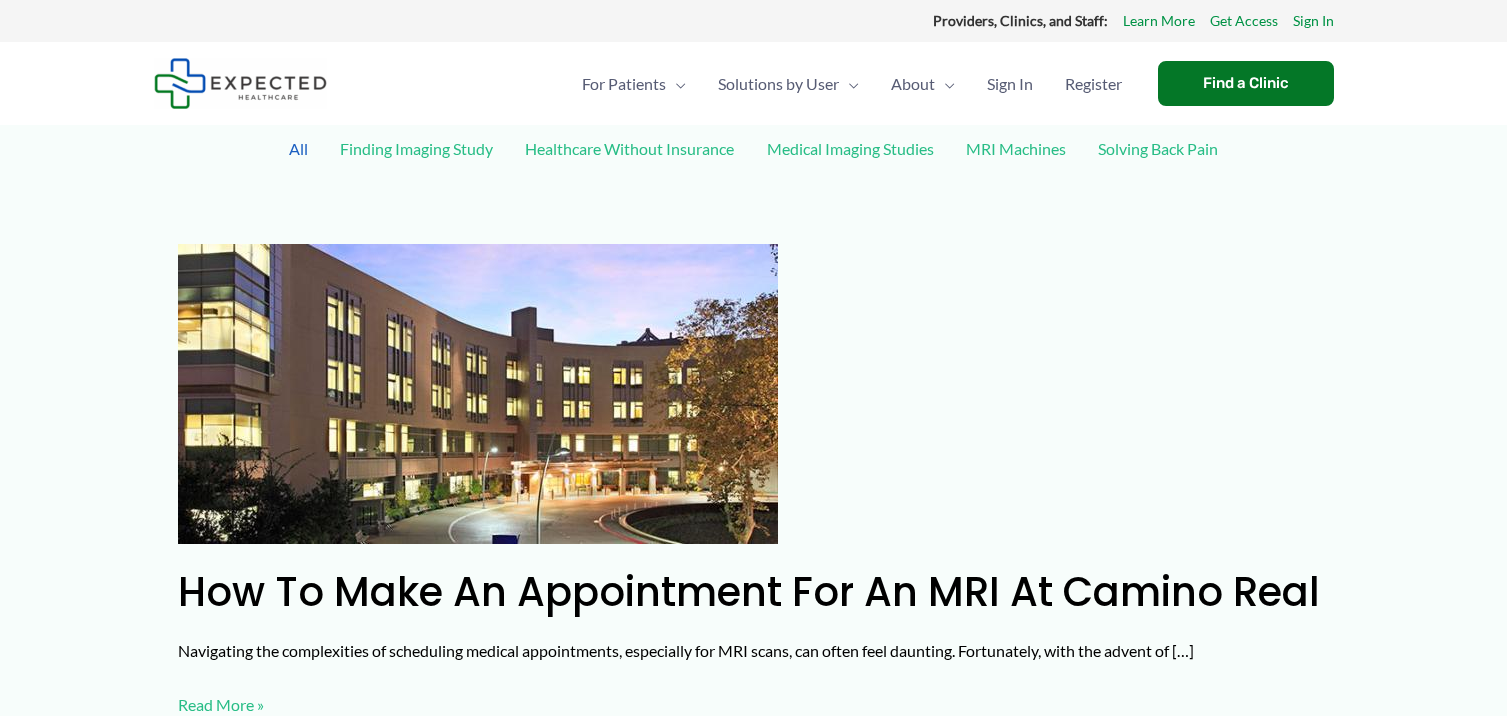 scroll, scrollTop: 0, scrollLeft: 0, axis: both 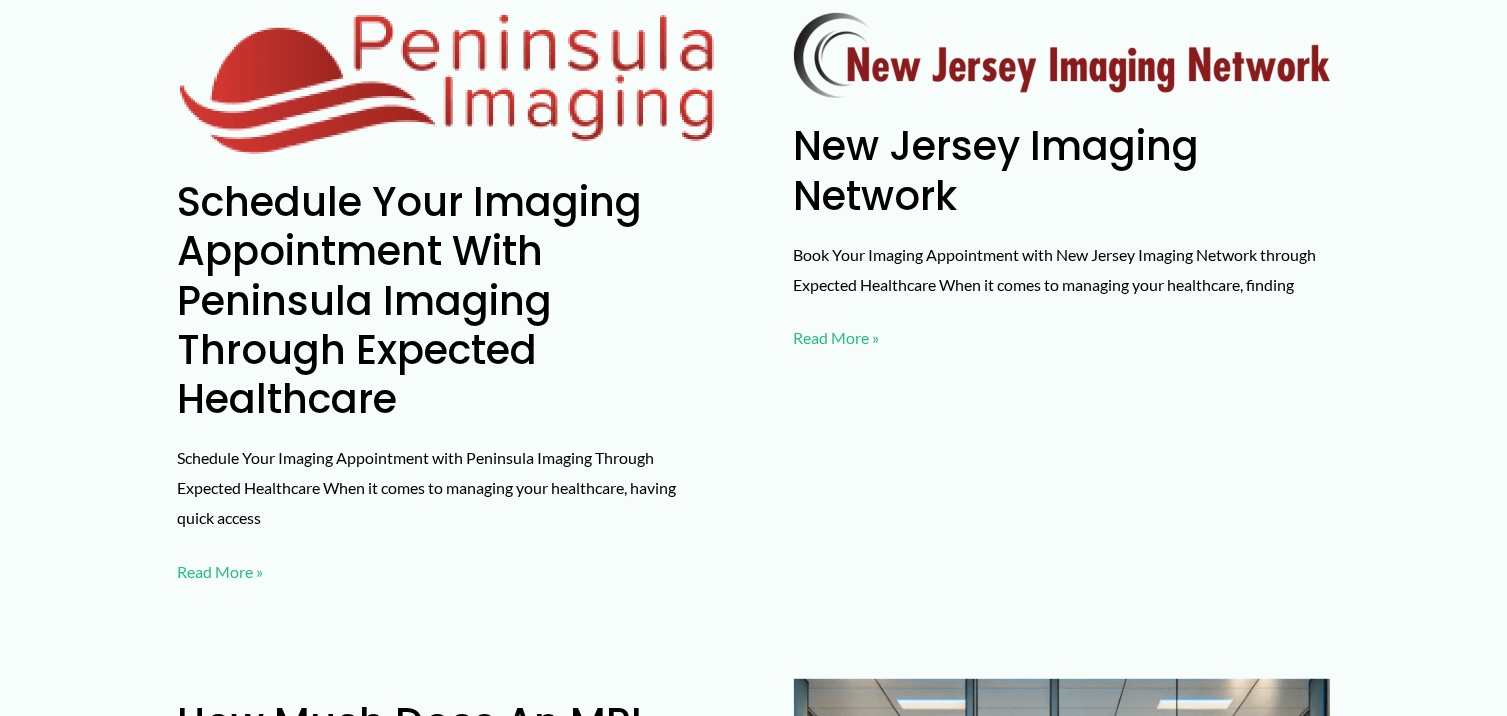 click on "New Jersey Imaging Network  Read More »" at bounding box center (837, 338) 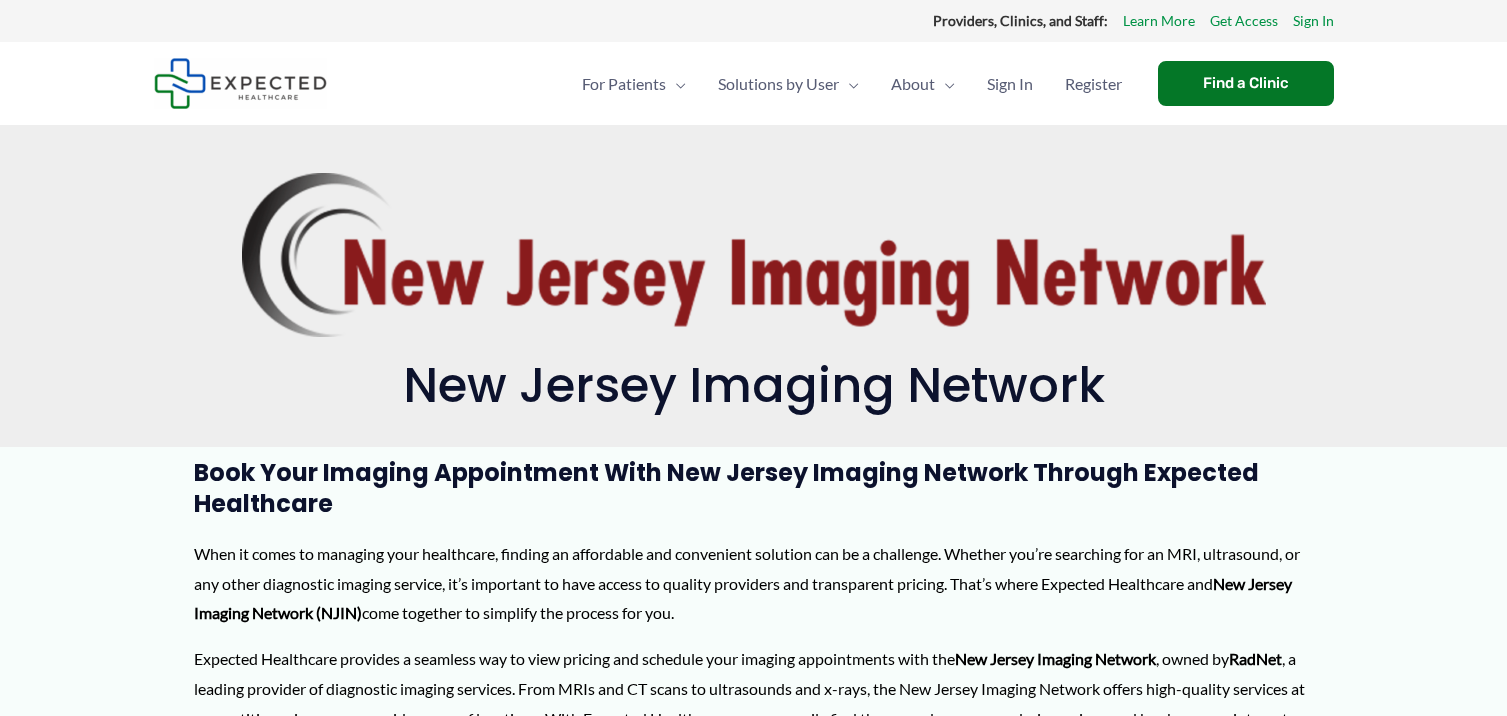 scroll, scrollTop: 0, scrollLeft: 0, axis: both 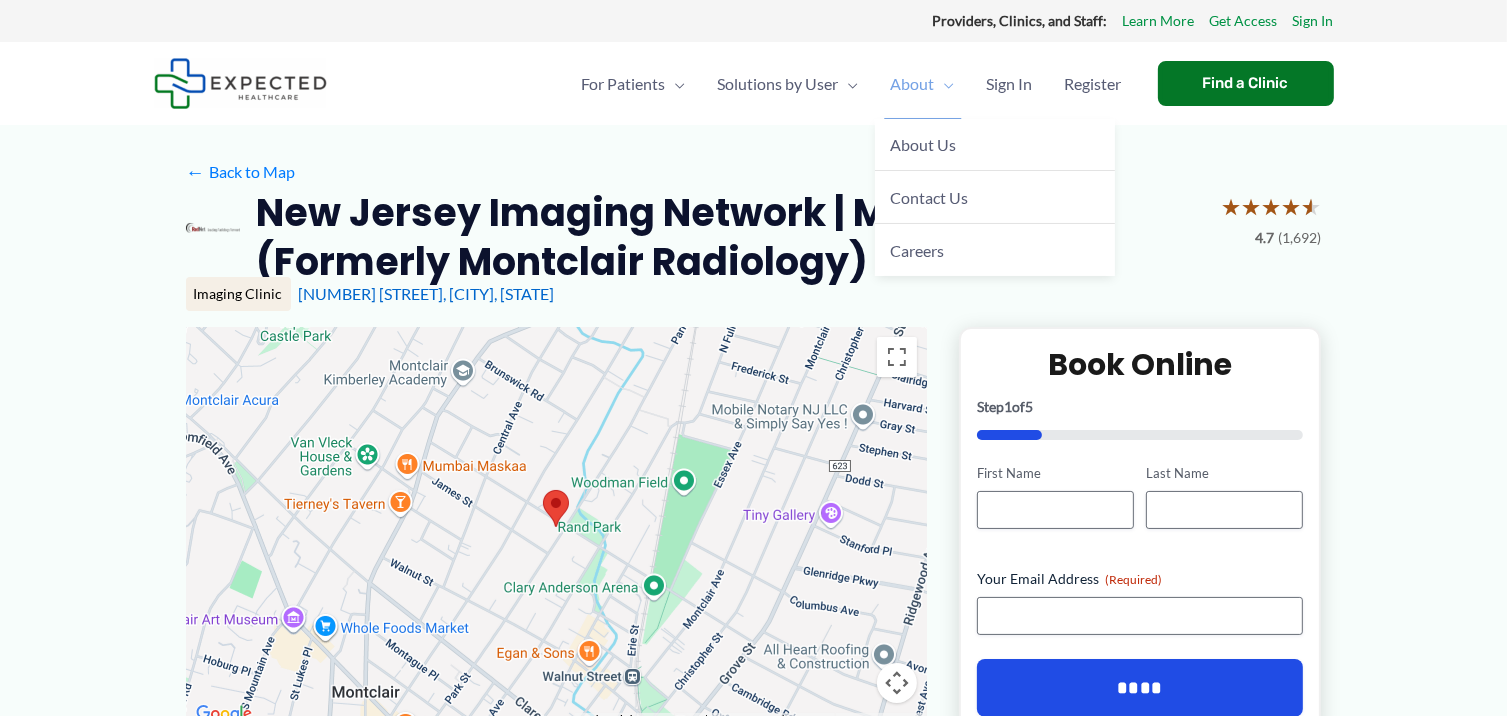 click at bounding box center (945, 84) 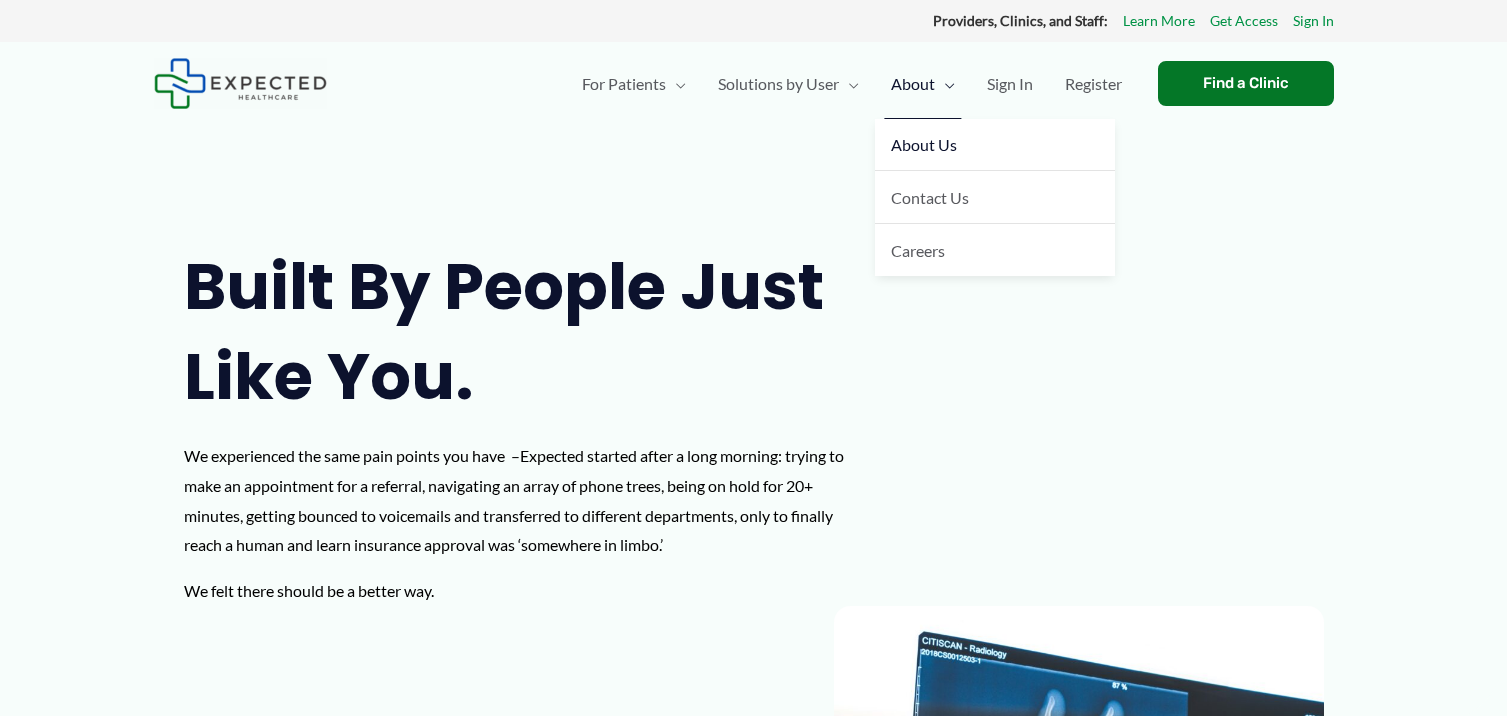 scroll, scrollTop: 0, scrollLeft: 0, axis: both 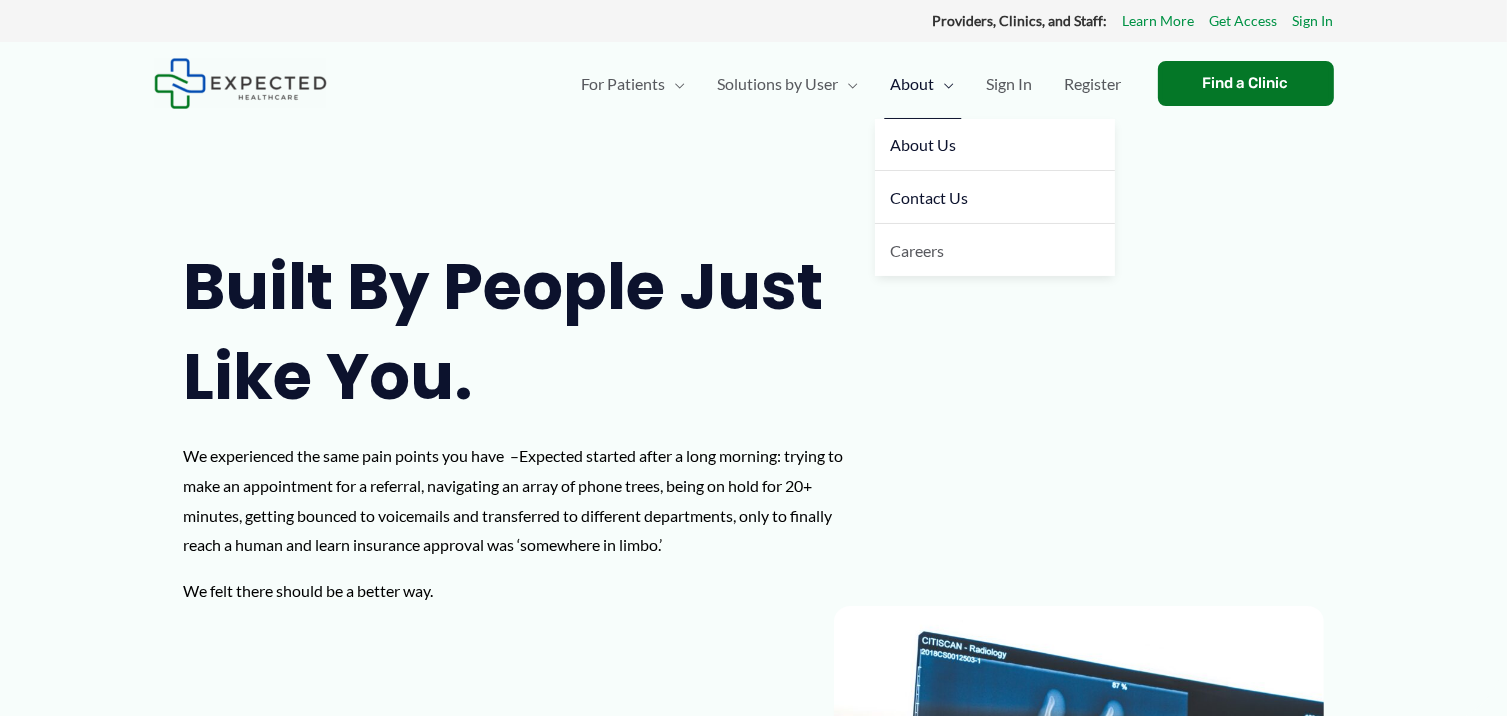 click on "Contact Us" at bounding box center [995, 197] 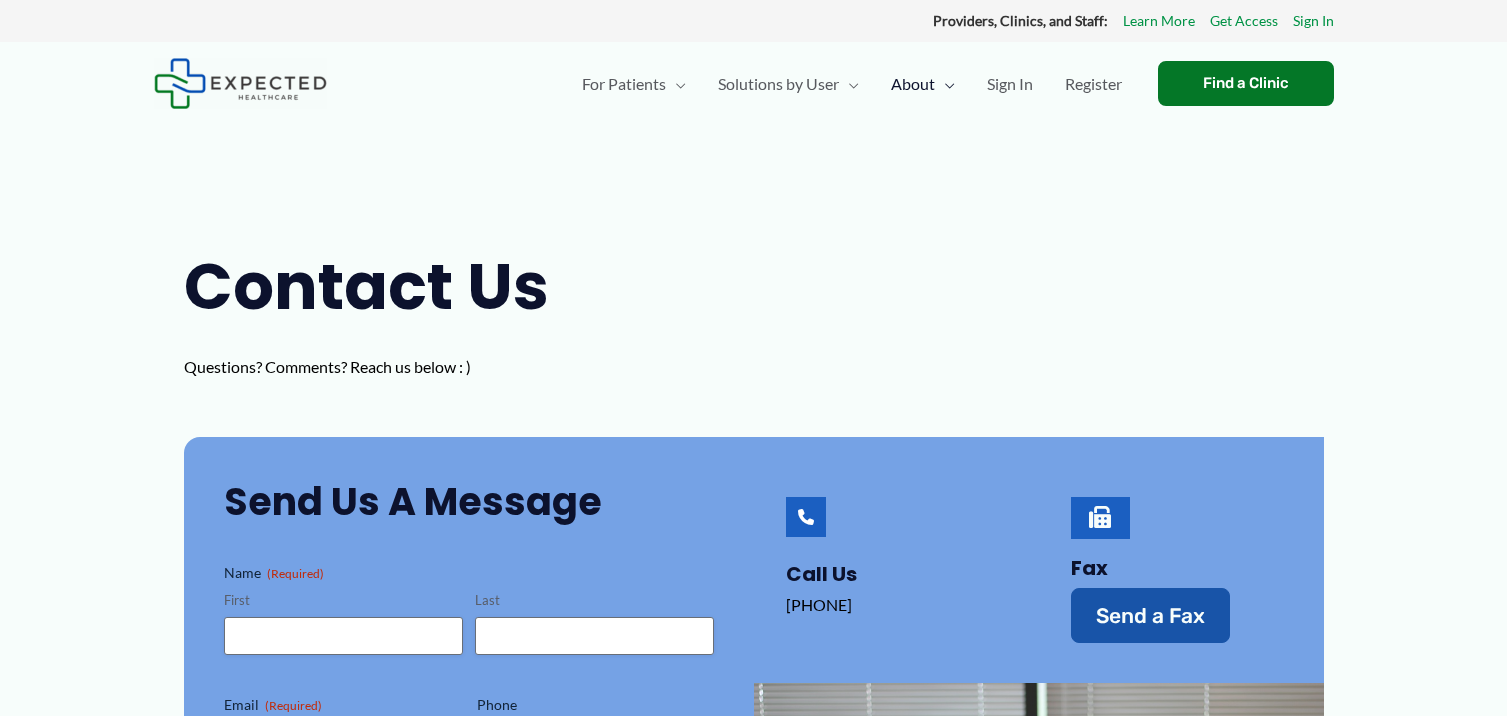 scroll, scrollTop: 0, scrollLeft: 0, axis: both 